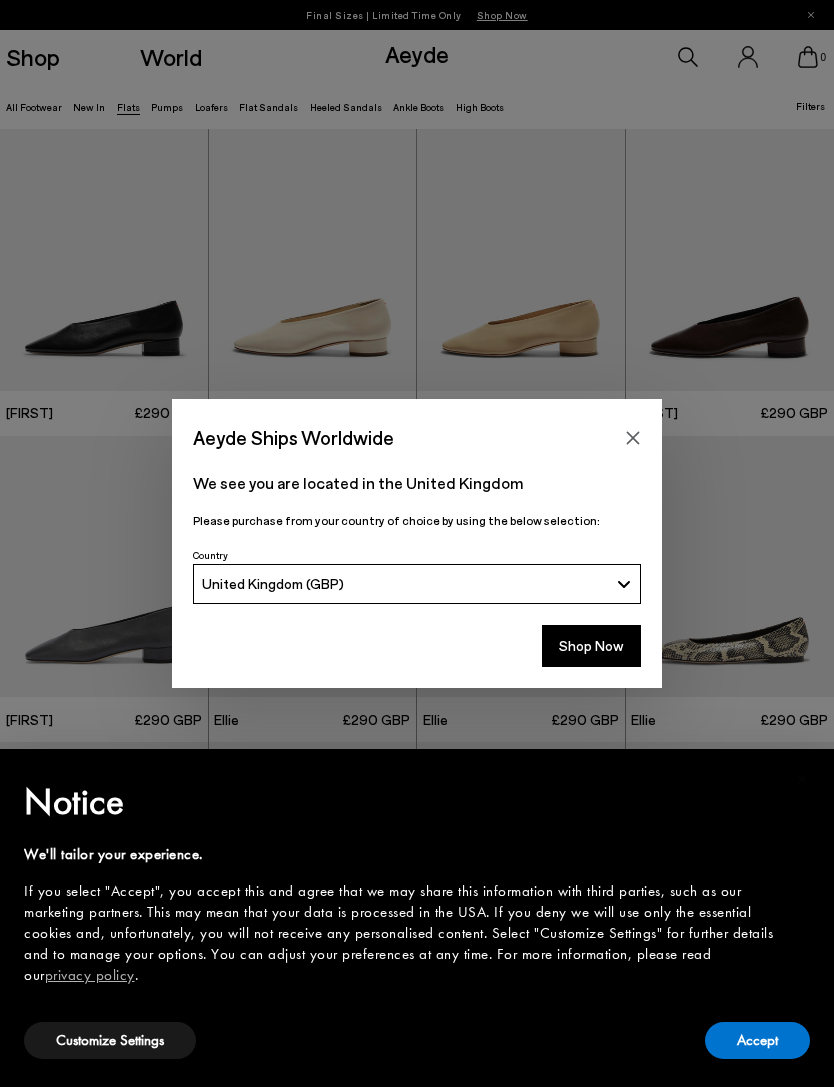scroll, scrollTop: 0, scrollLeft: 0, axis: both 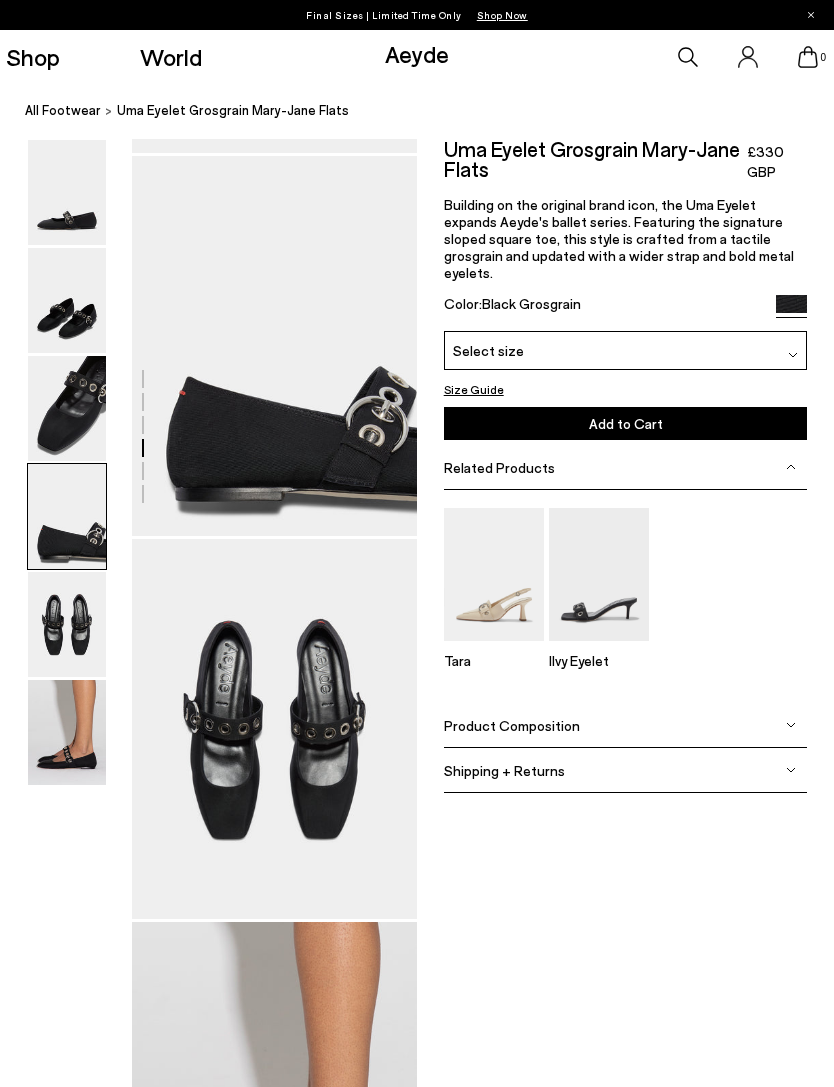 click on "Aeyde" at bounding box center [417, 53] 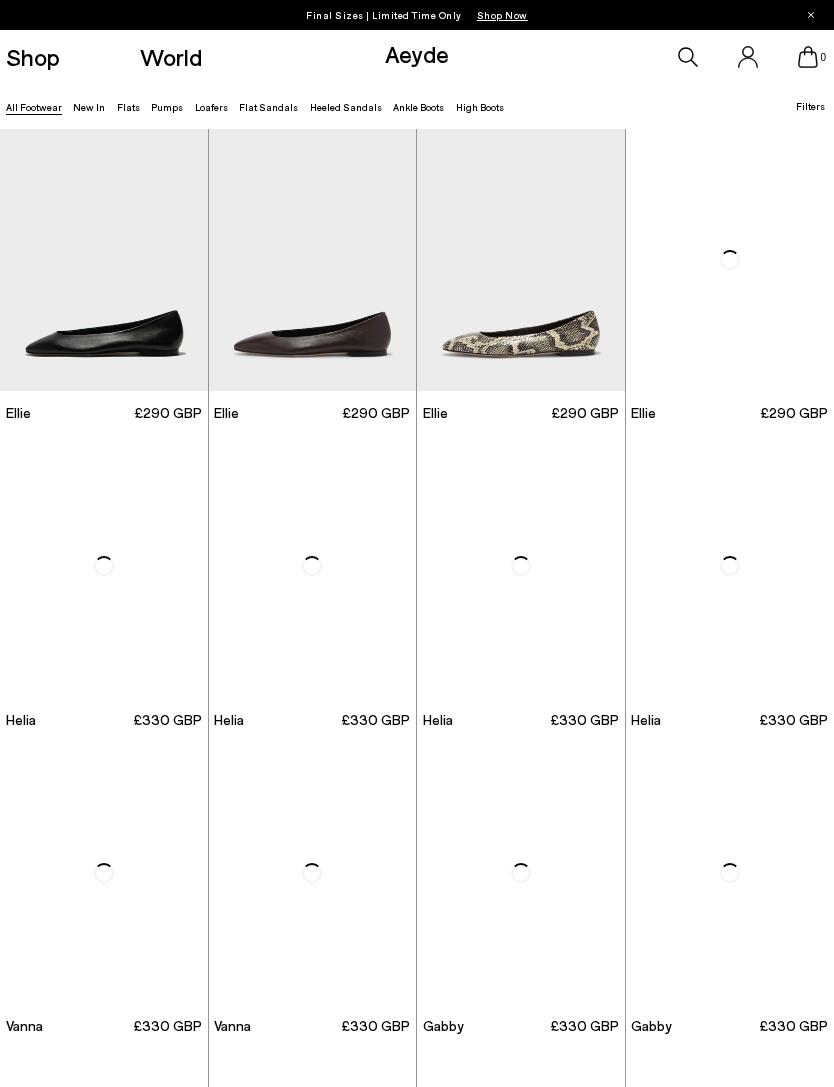 scroll, scrollTop: 0, scrollLeft: 0, axis: both 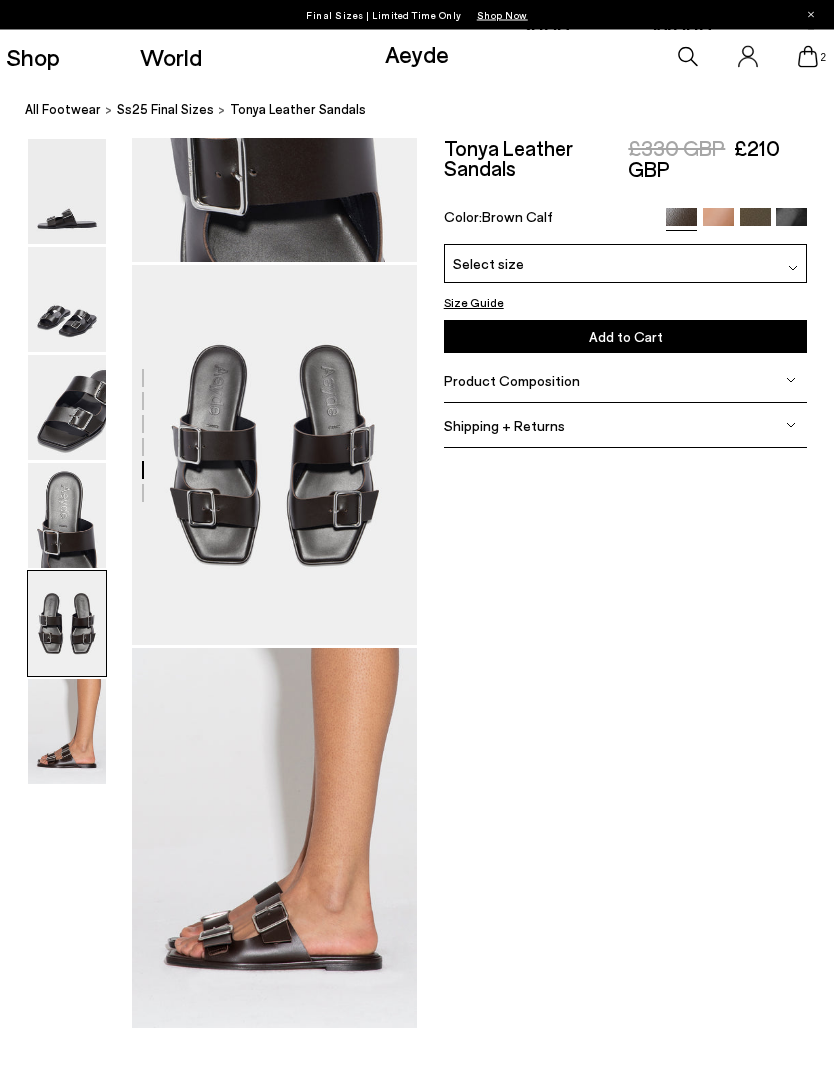 click on "£330 GBP" at bounding box center [676, 148] 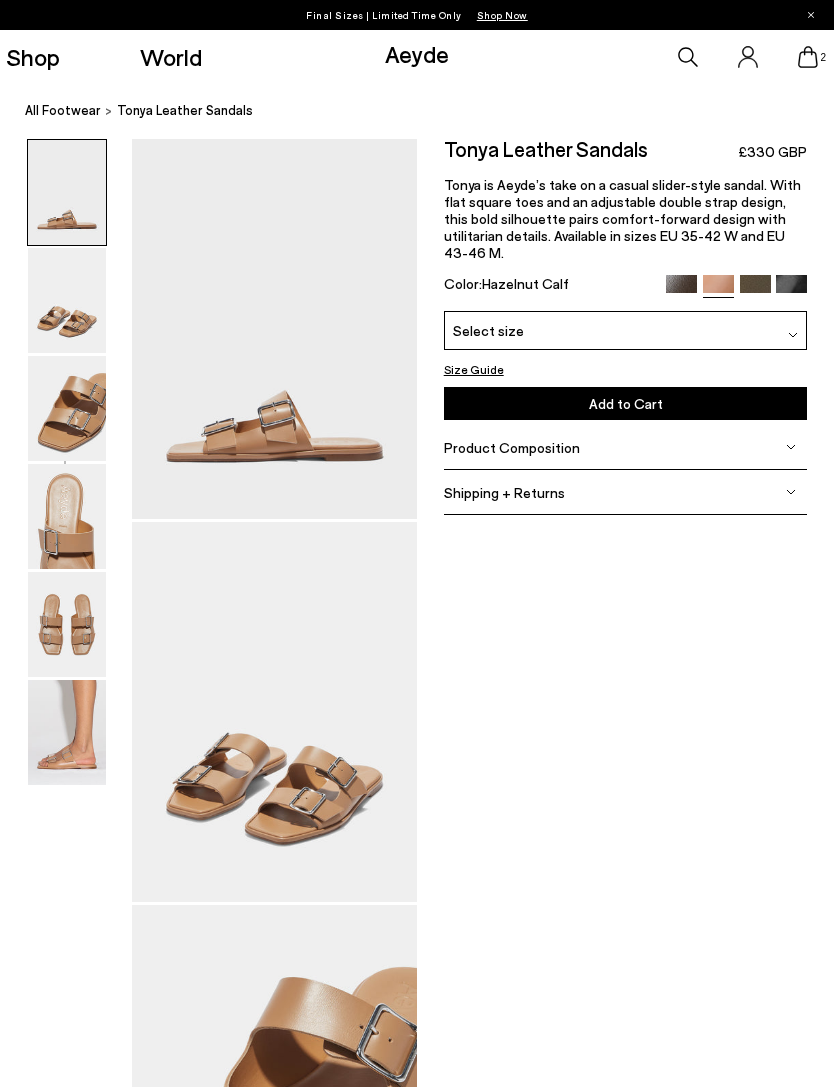 scroll, scrollTop: 0, scrollLeft: 0, axis: both 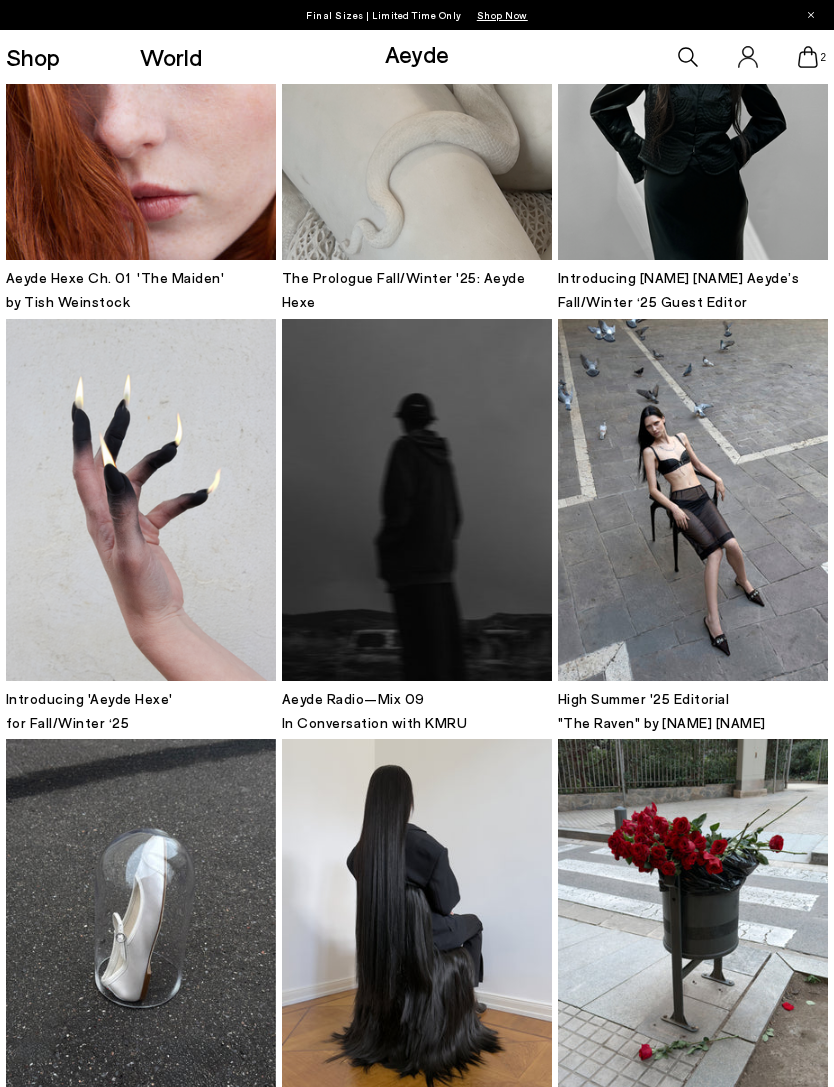 click at bounding box center [693, 919] 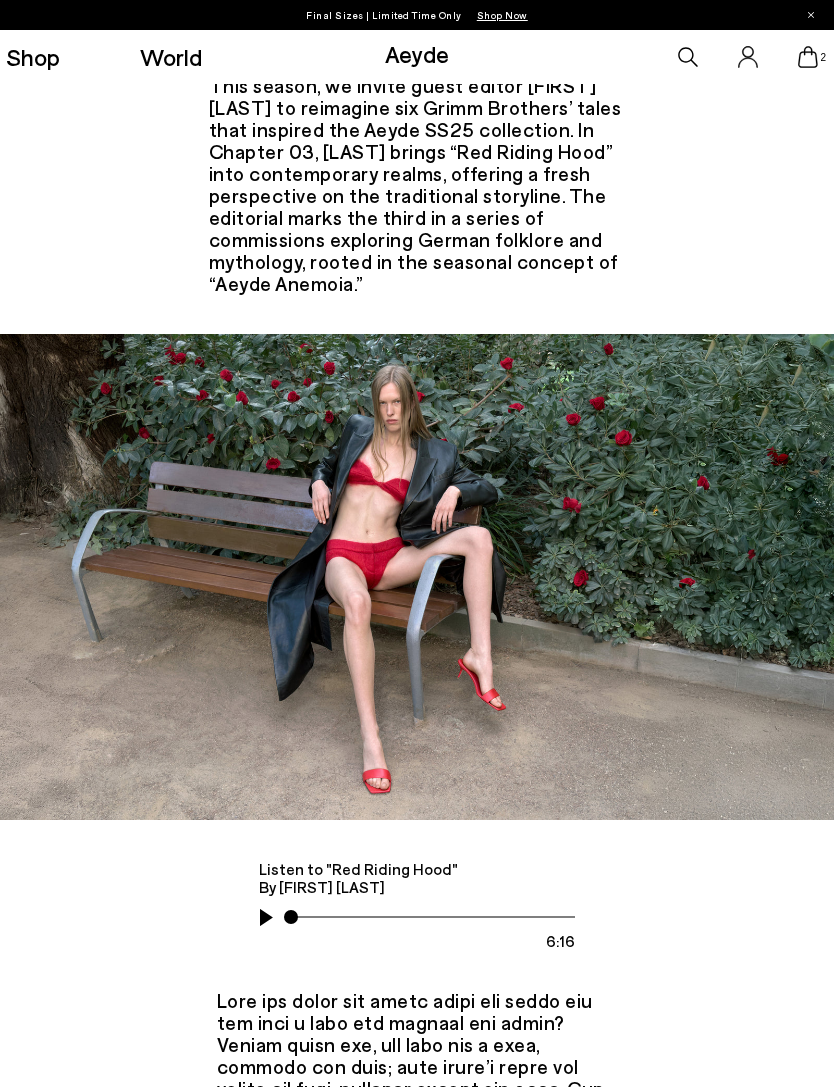 scroll, scrollTop: 0, scrollLeft: 0, axis: both 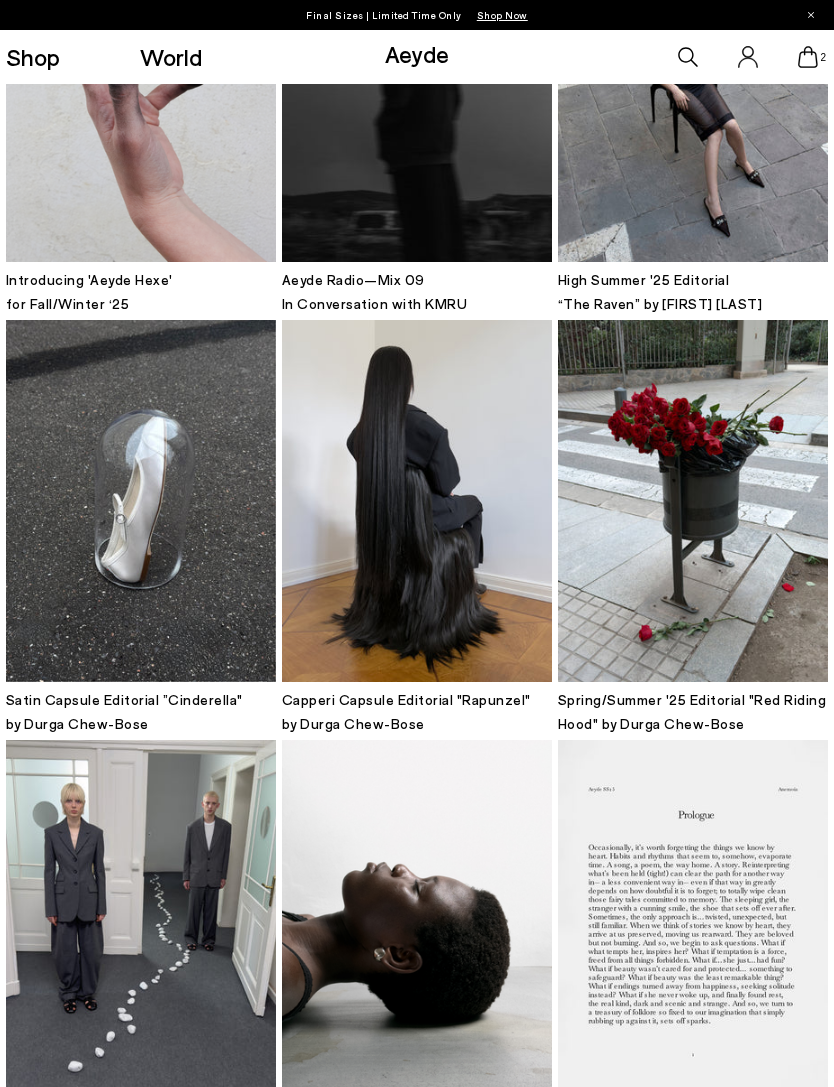 click at bounding box center (417, 500) 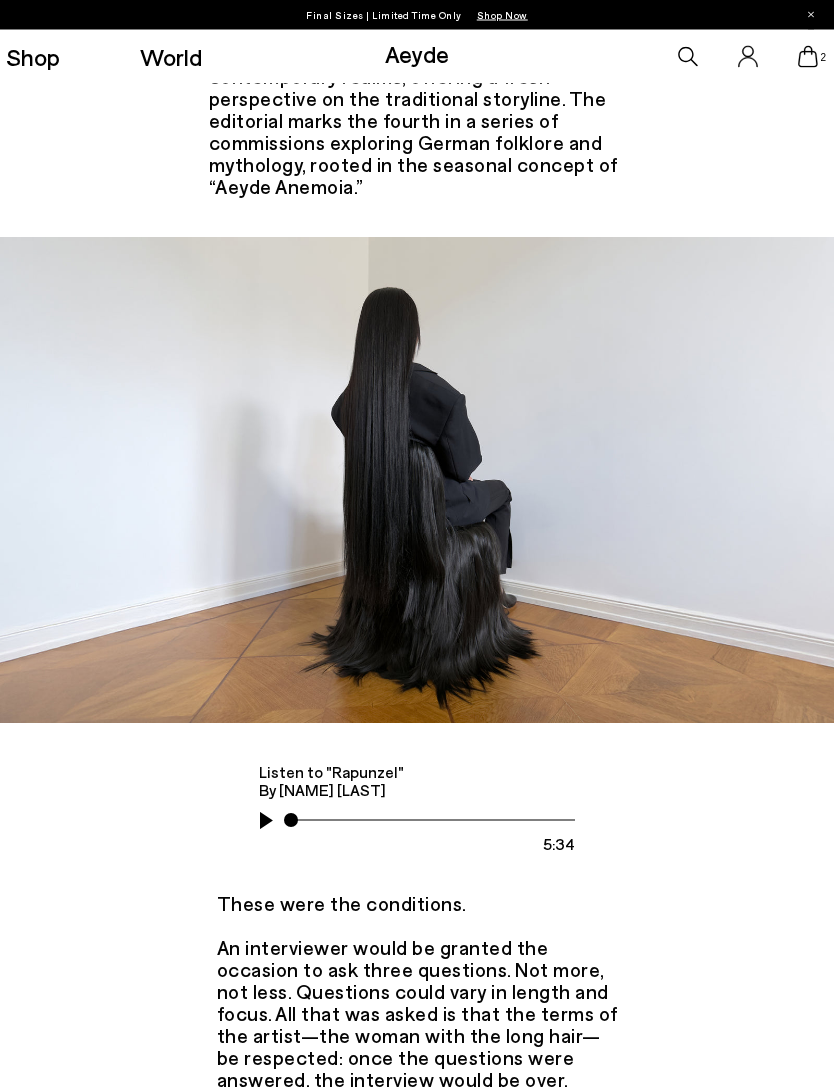 scroll, scrollTop: 0, scrollLeft: 0, axis: both 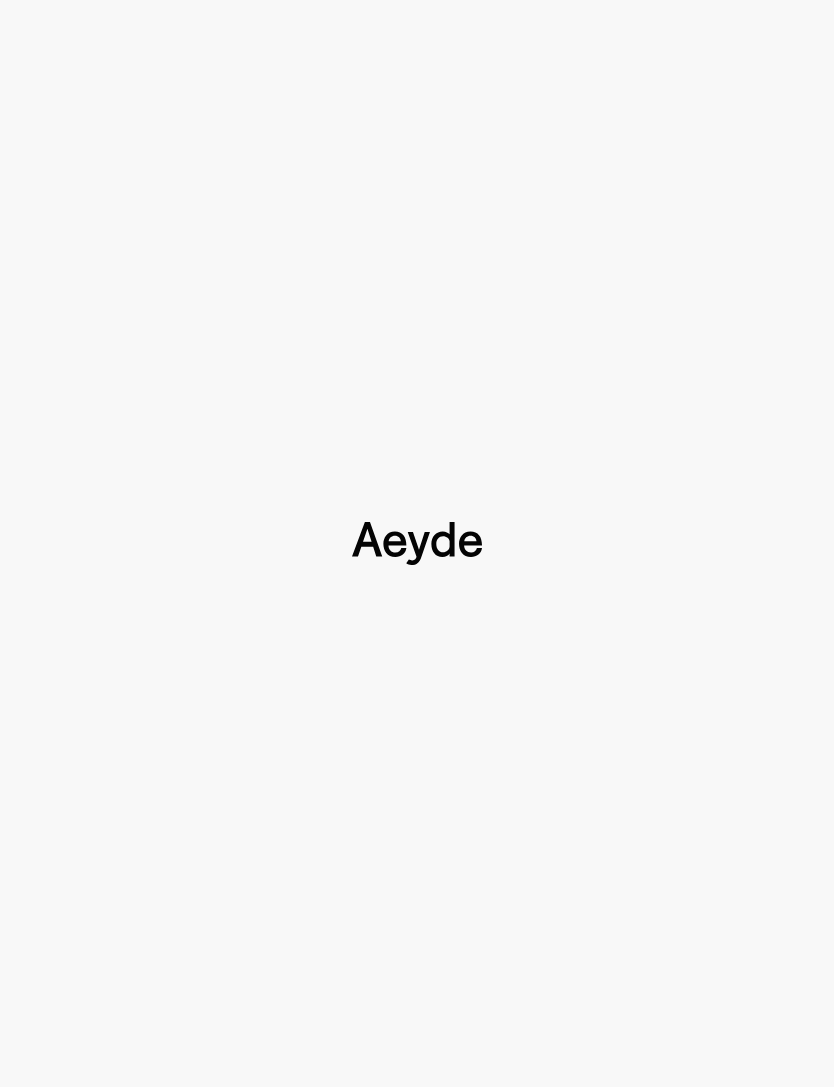 type 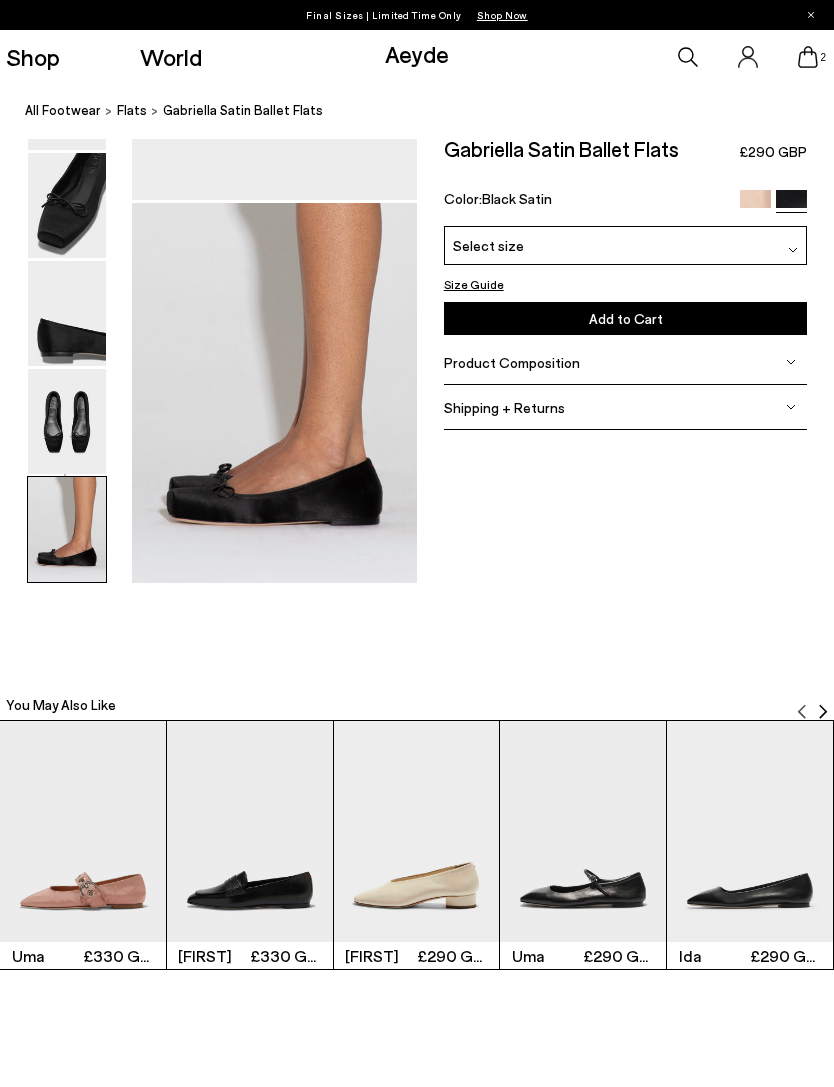 scroll, scrollTop: 2053, scrollLeft: 0, axis: vertical 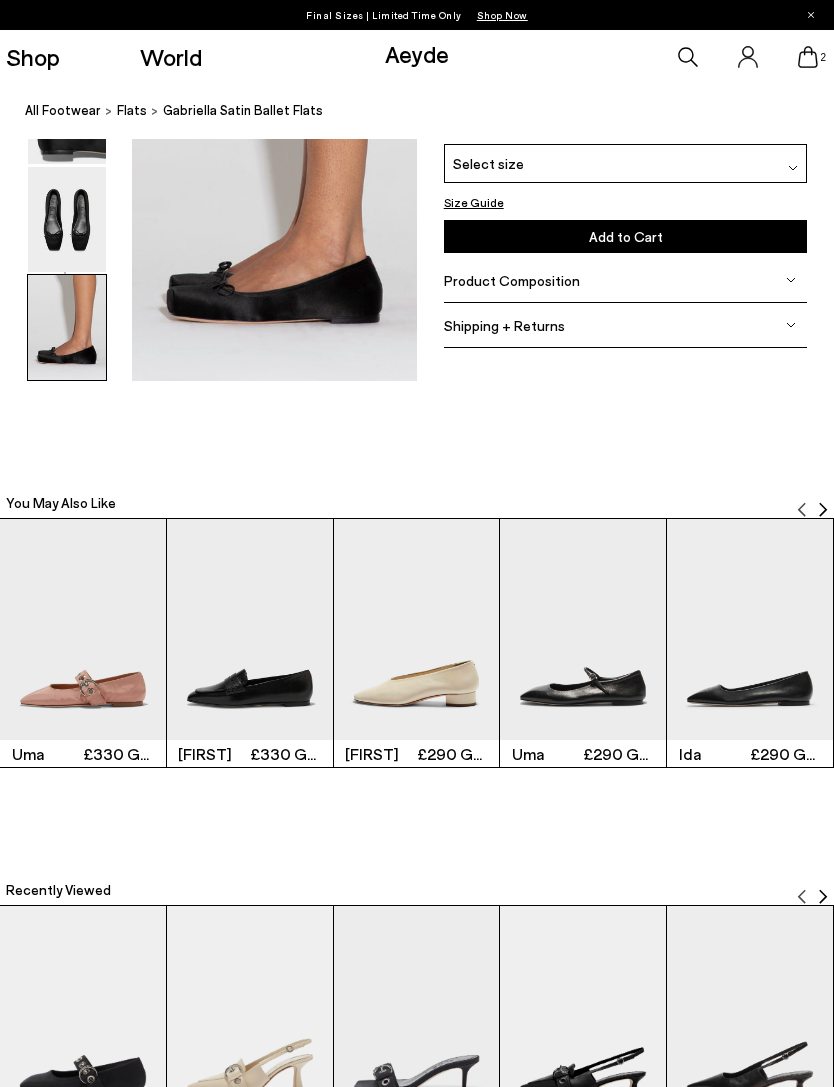 click on "Free shipping to [COUNTRY] on all orders
Your item is added to cart.
View Cart
×
Final Sizes | Limited Time Only
Shop Now
Shop
World
[BRAND]" at bounding box center [417, -1510] 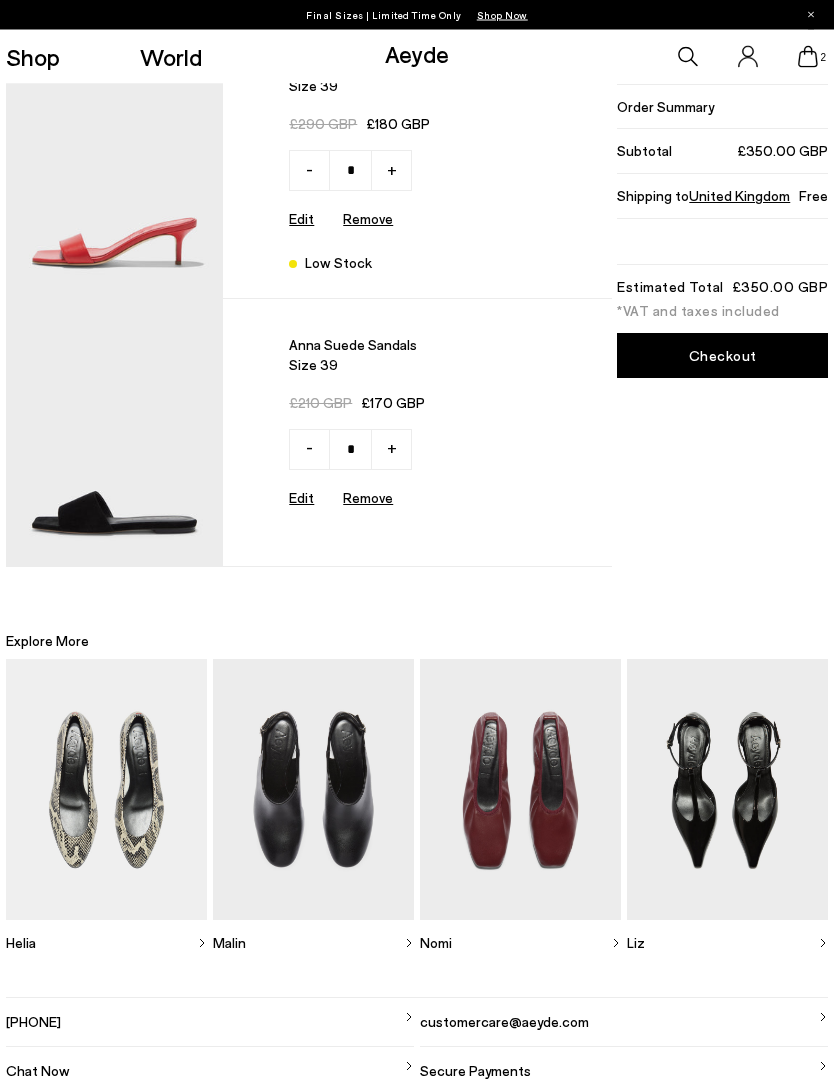 scroll, scrollTop: 0, scrollLeft: 0, axis: both 